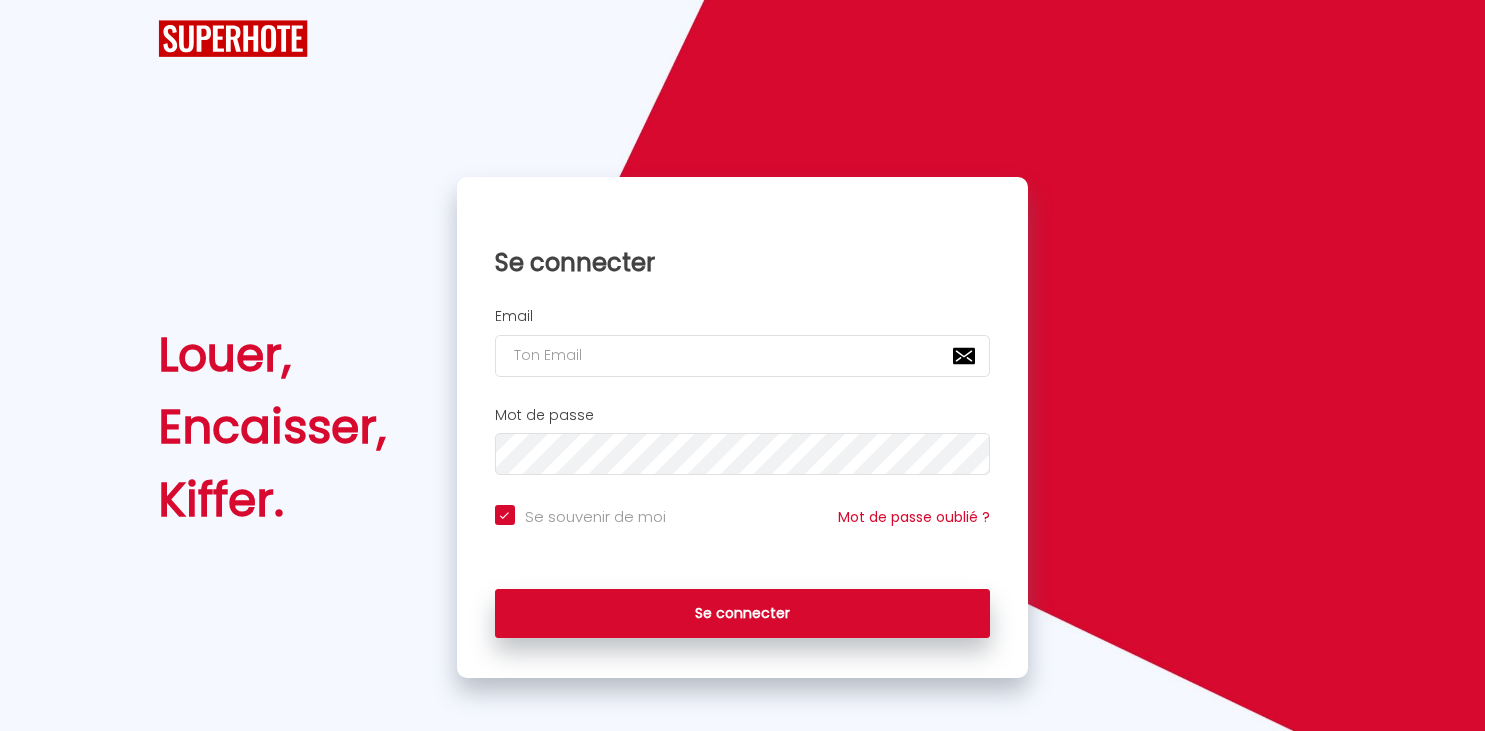 checkbox on "true" 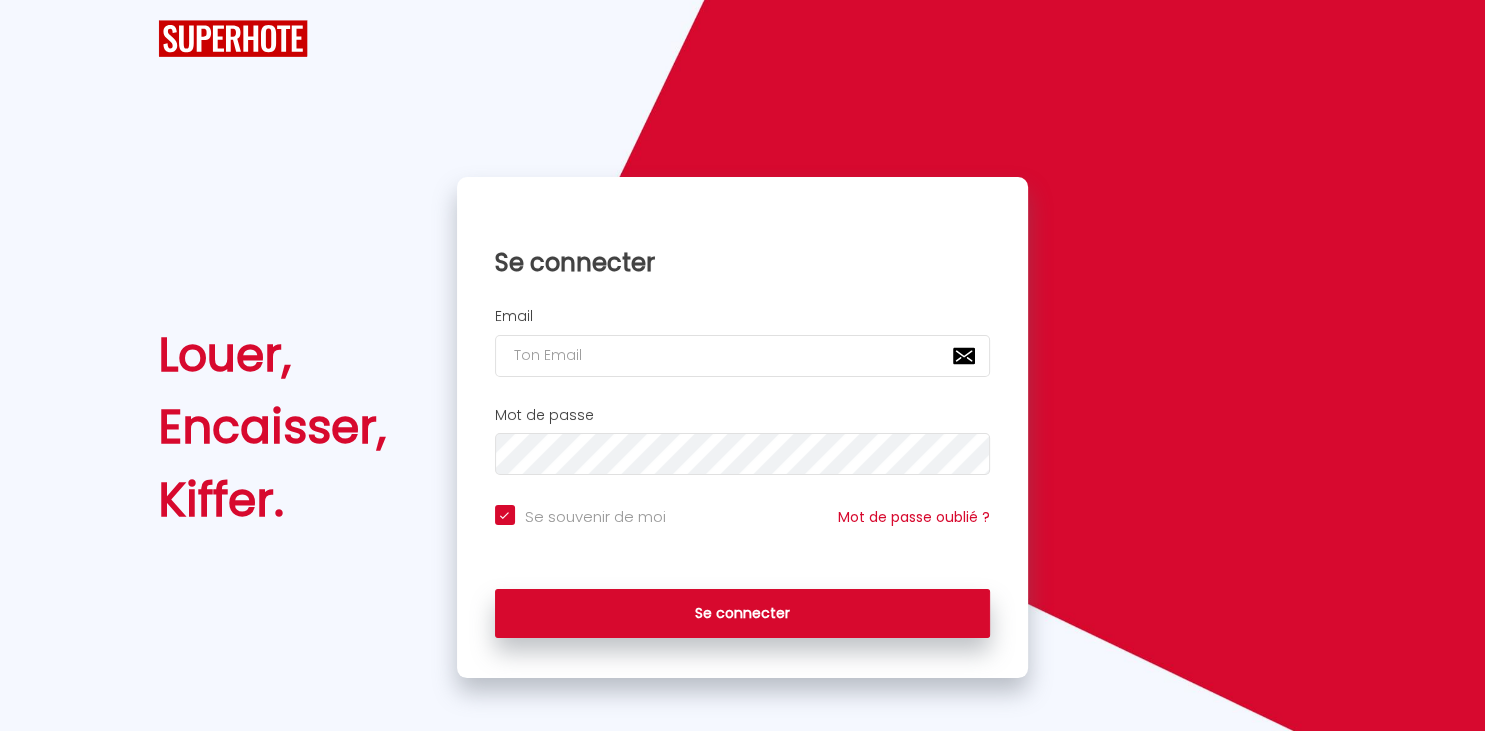 type on "[EMAIL_ADDRESS][DOMAIN_NAME]" 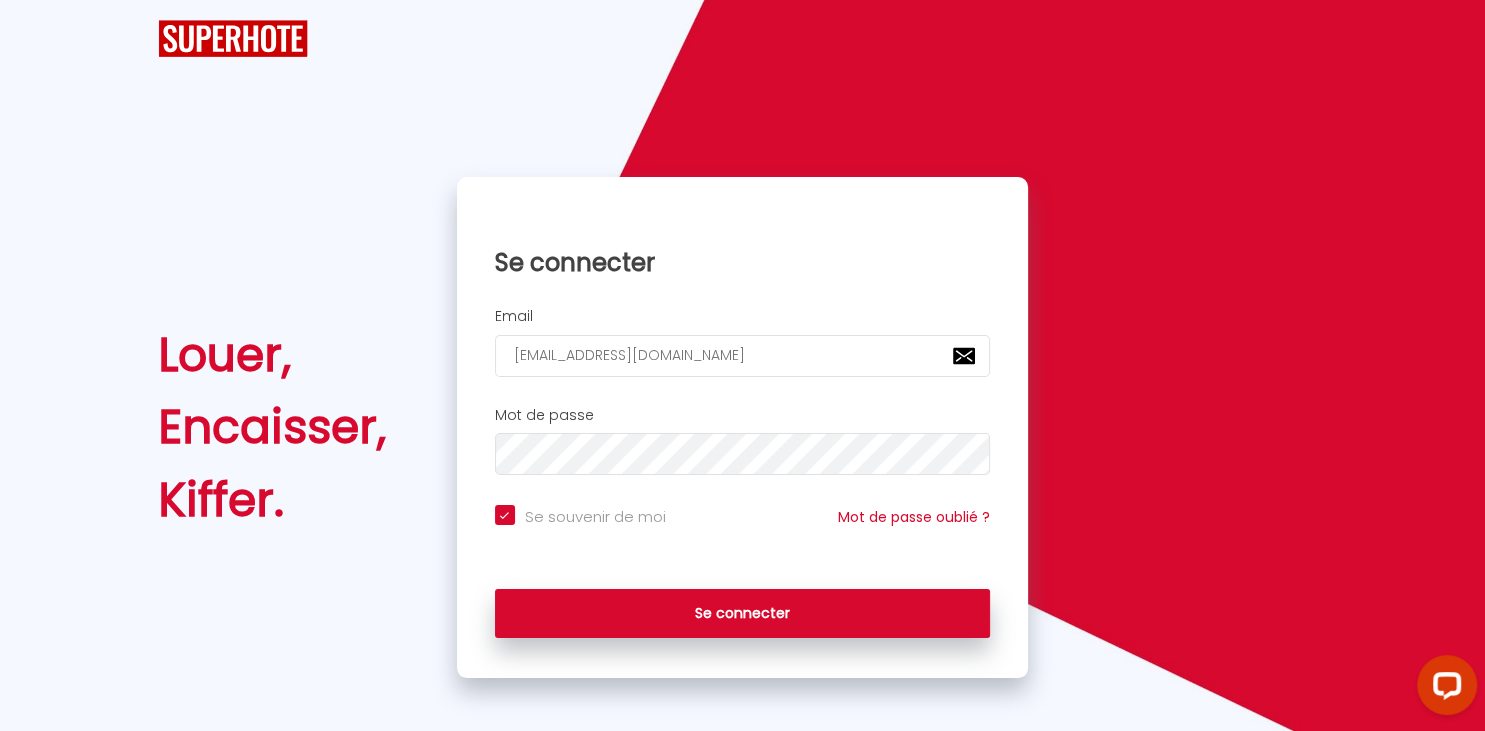 scroll, scrollTop: 0, scrollLeft: 0, axis: both 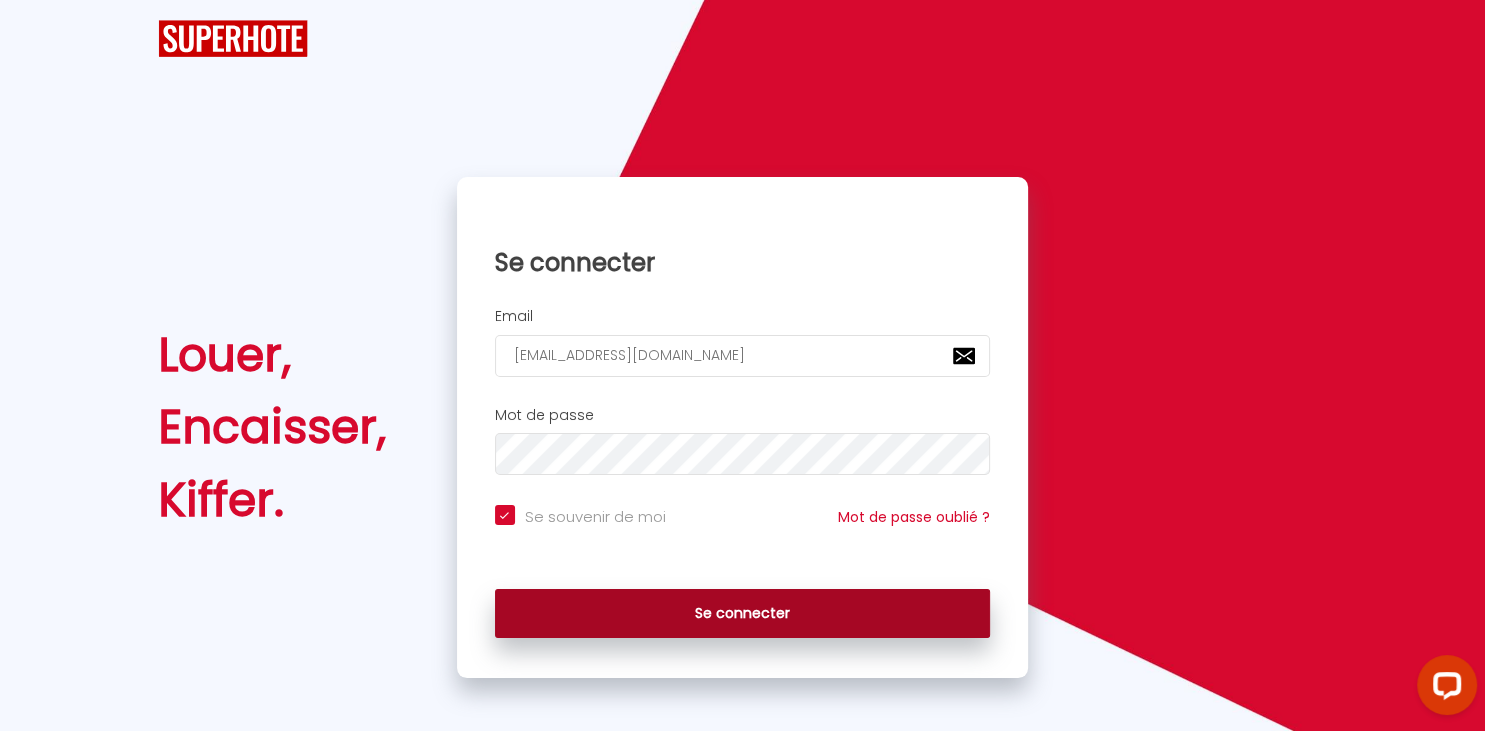 click on "Se connecter" at bounding box center (743, 614) 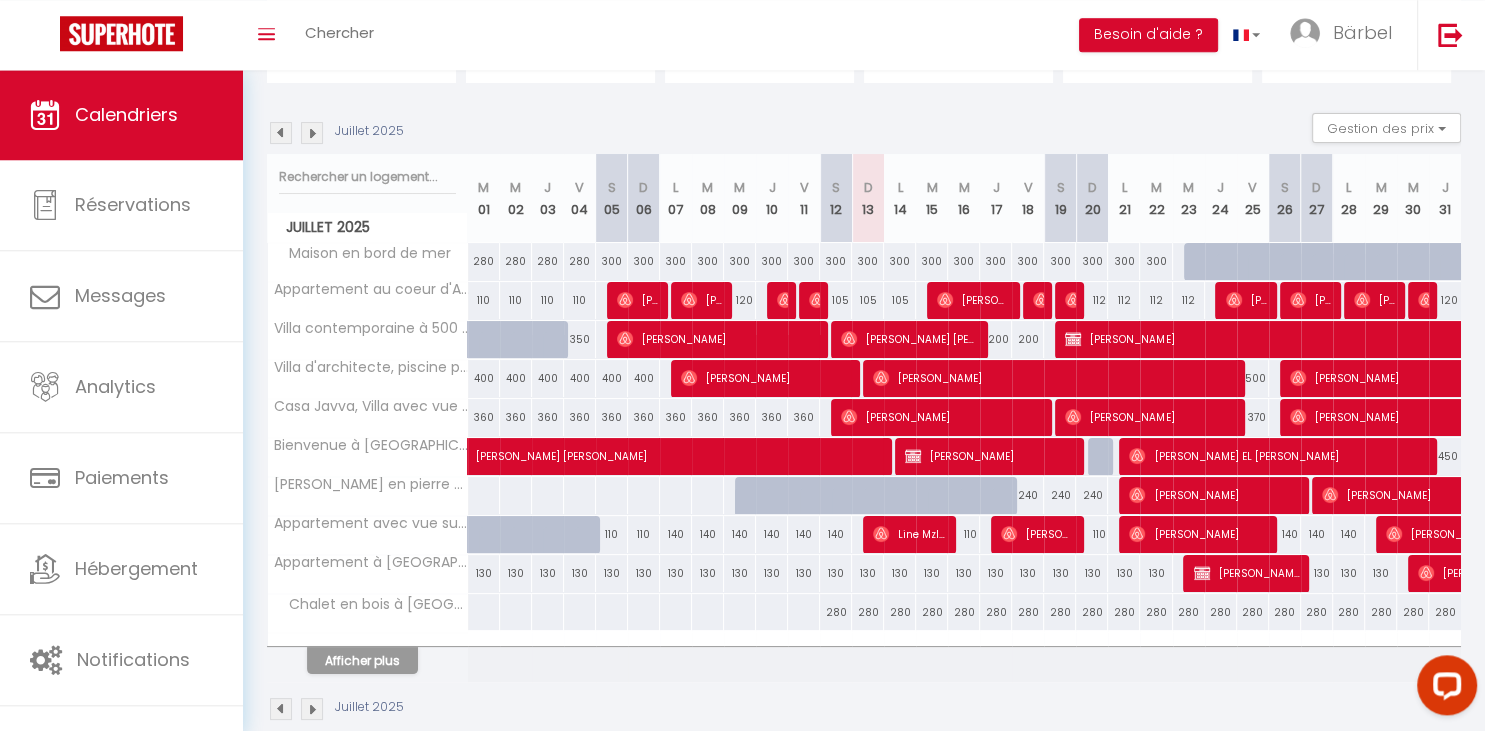scroll, scrollTop: 203, scrollLeft: 0, axis: vertical 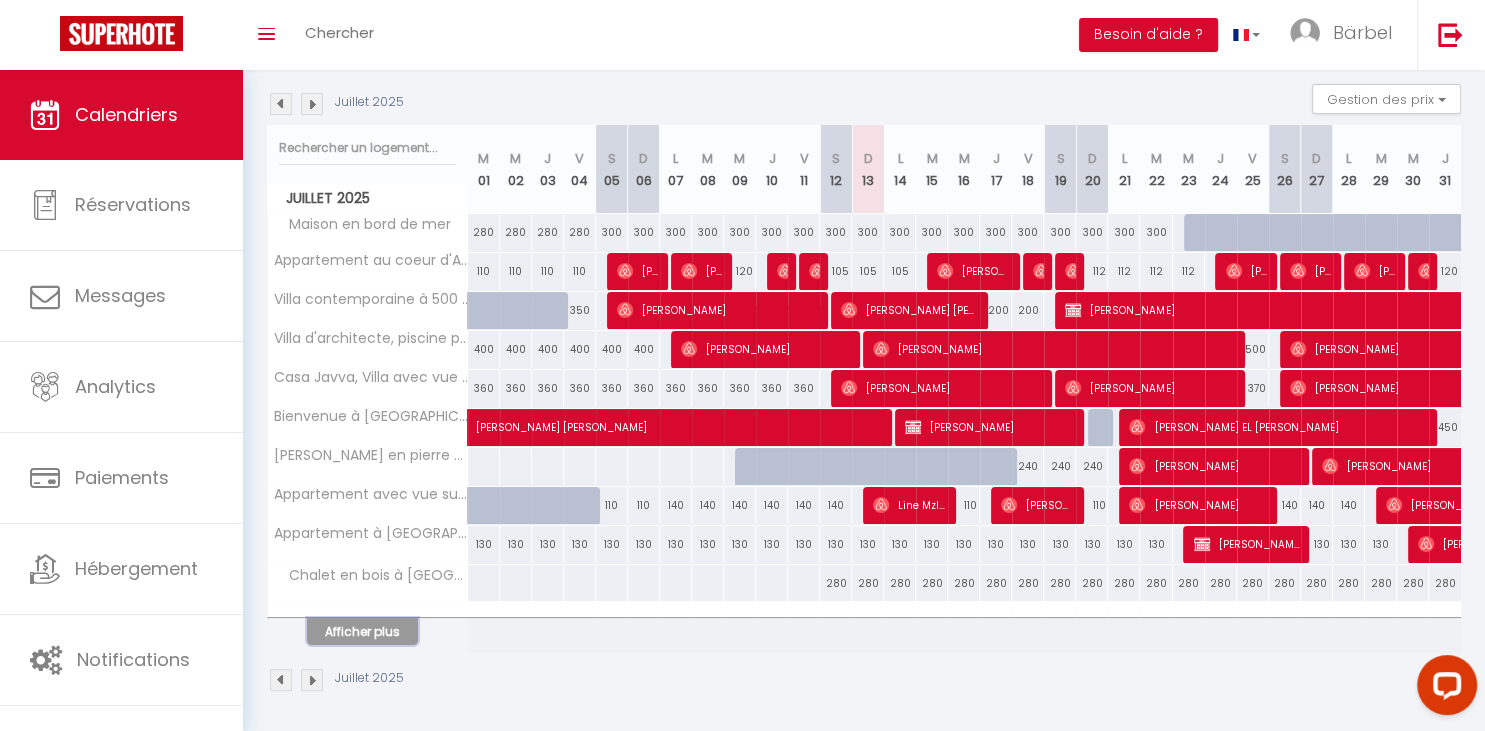 click on "Afficher plus" at bounding box center [362, 631] 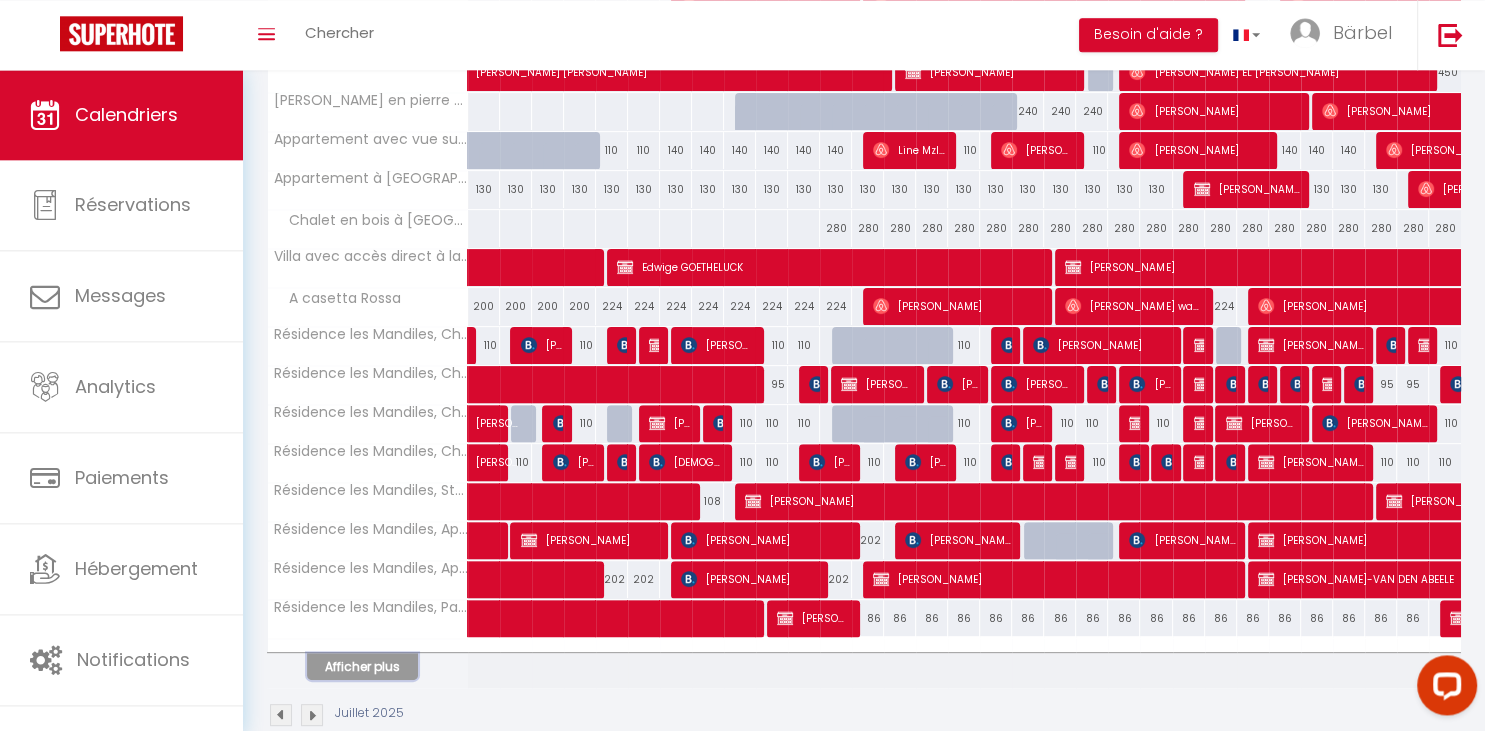 scroll, scrollTop: 591, scrollLeft: 0, axis: vertical 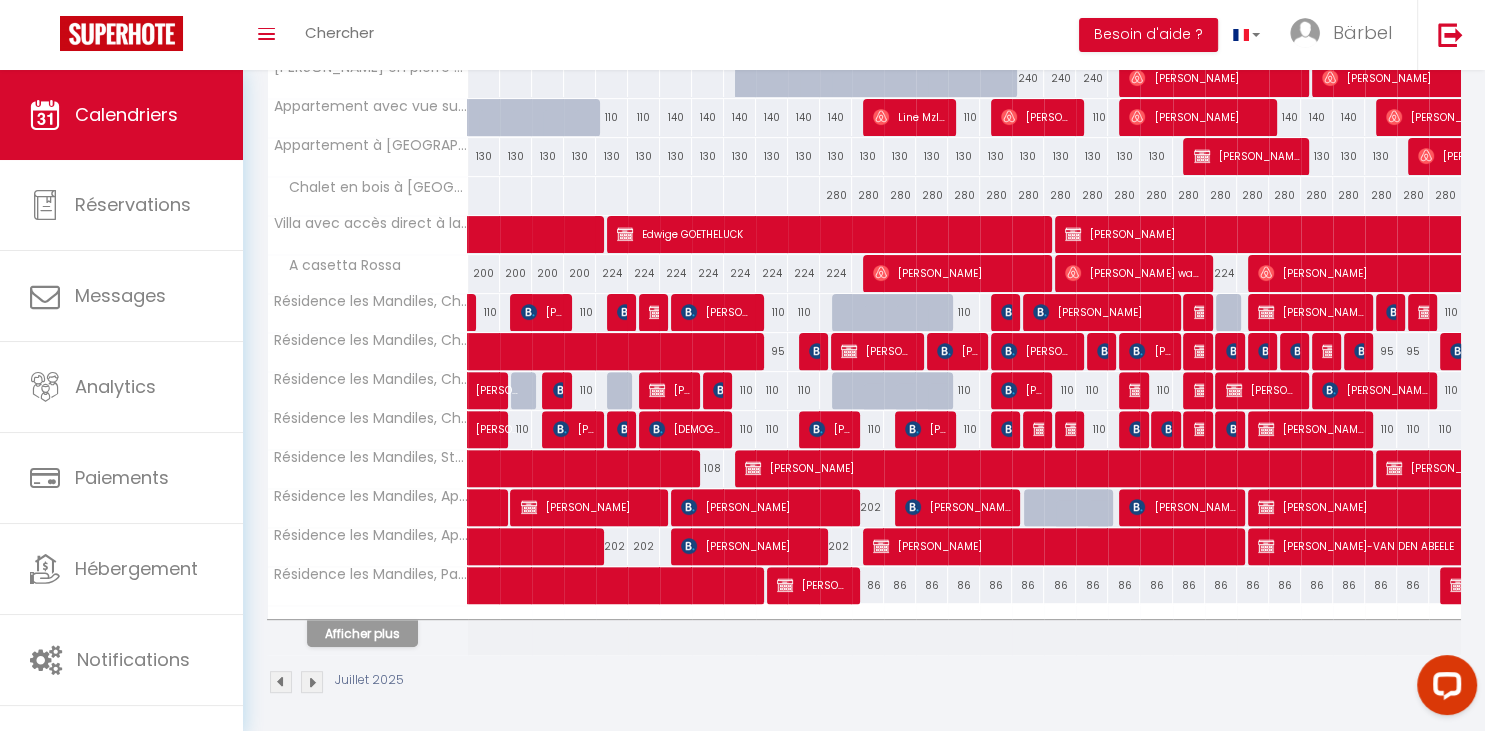 click at bounding box center (312, 682) 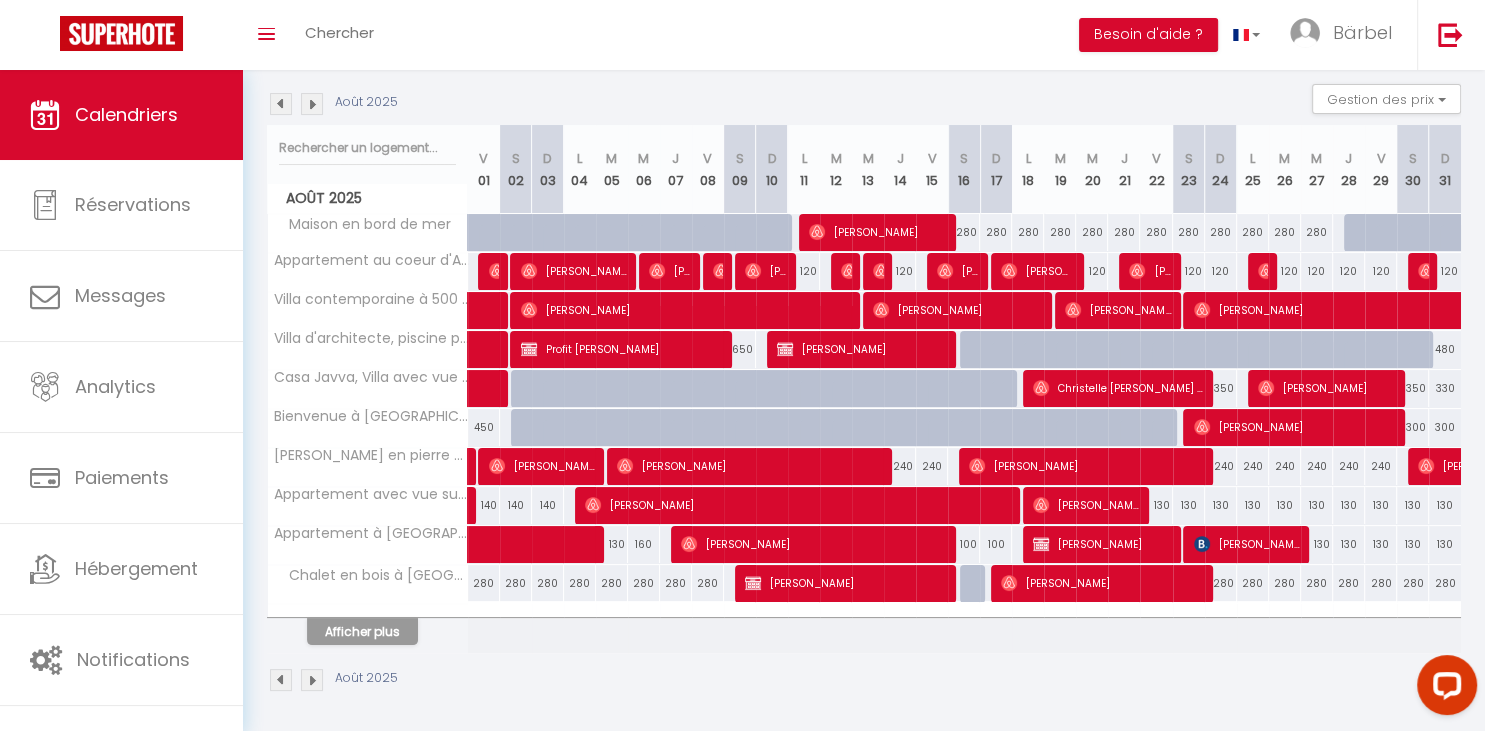 scroll, scrollTop: 0, scrollLeft: 0, axis: both 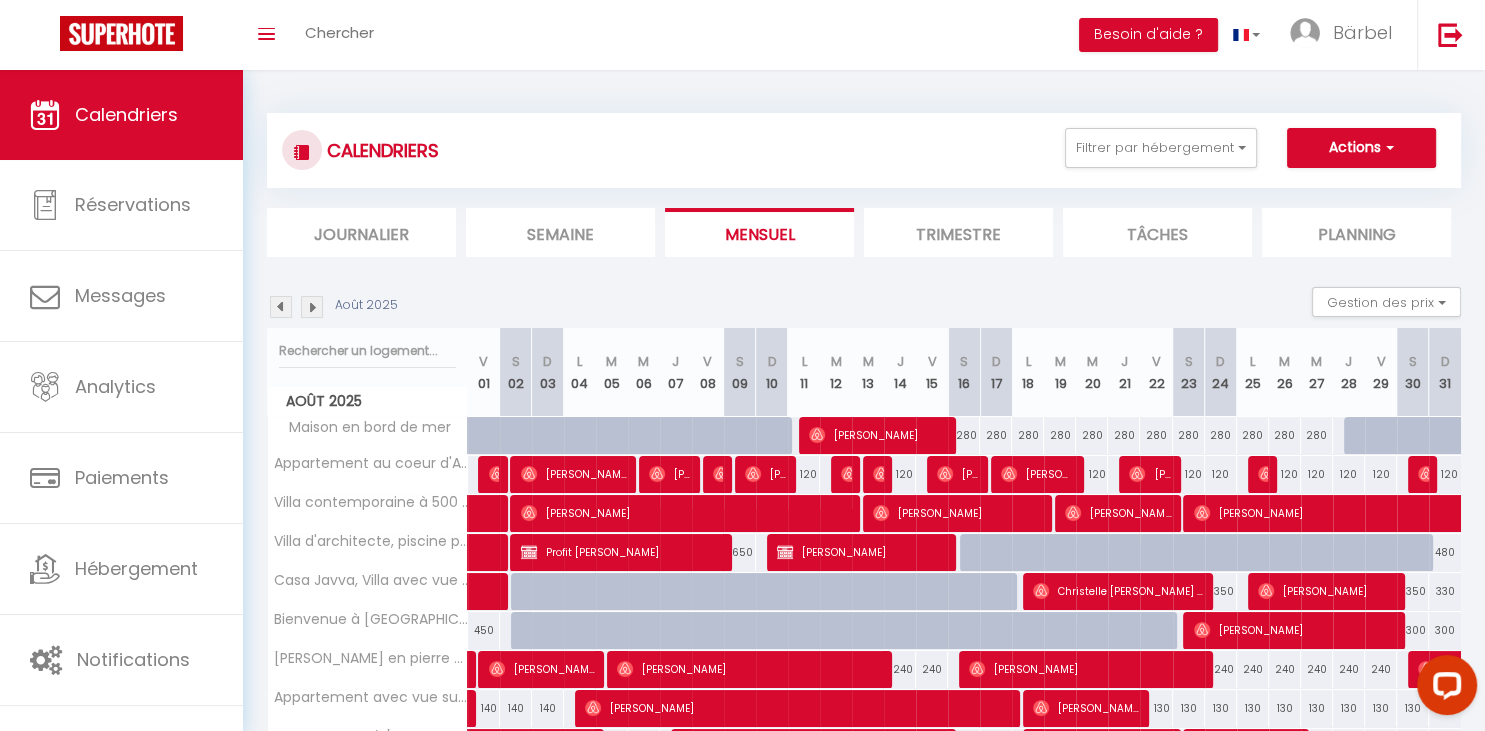 click on "Trimestre" at bounding box center [958, 232] 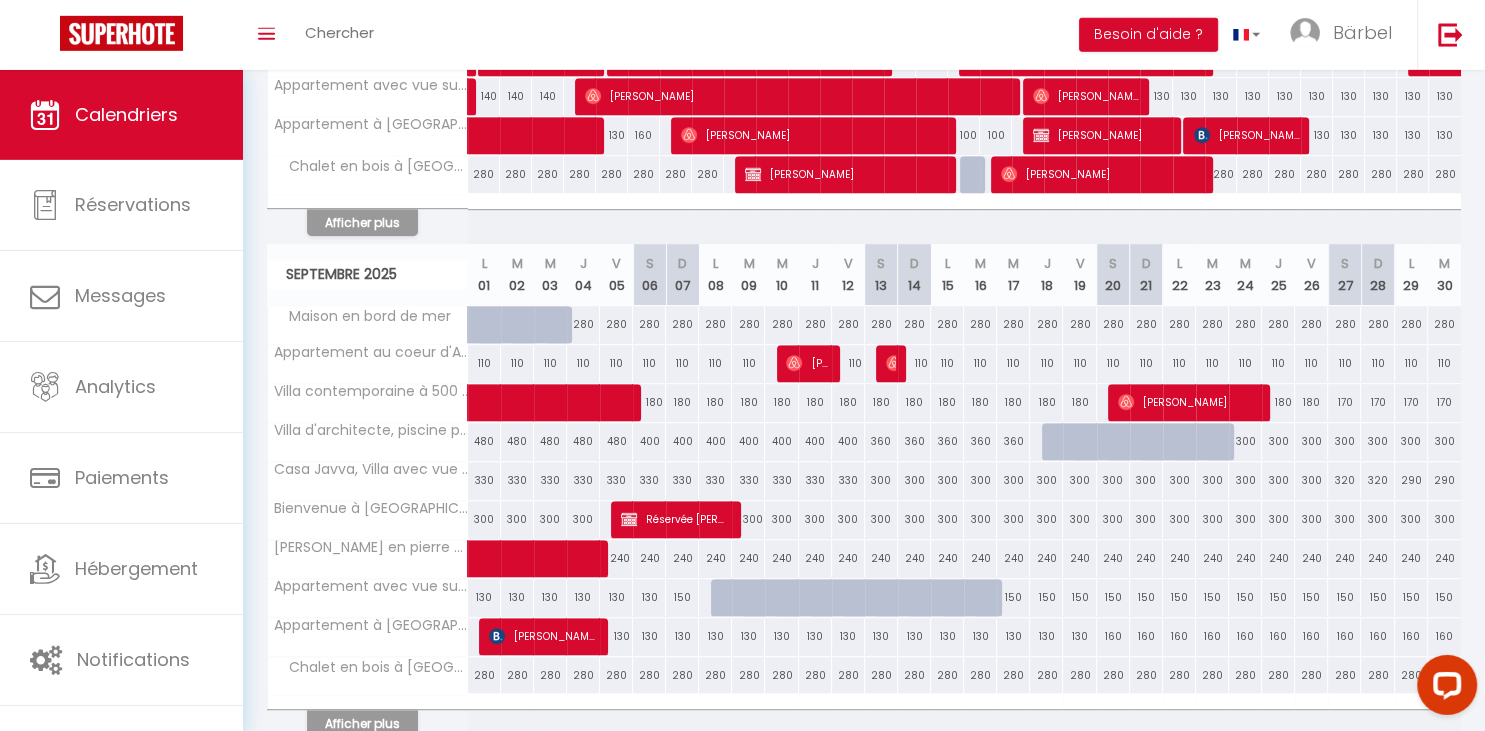 scroll, scrollTop: 1198, scrollLeft: 0, axis: vertical 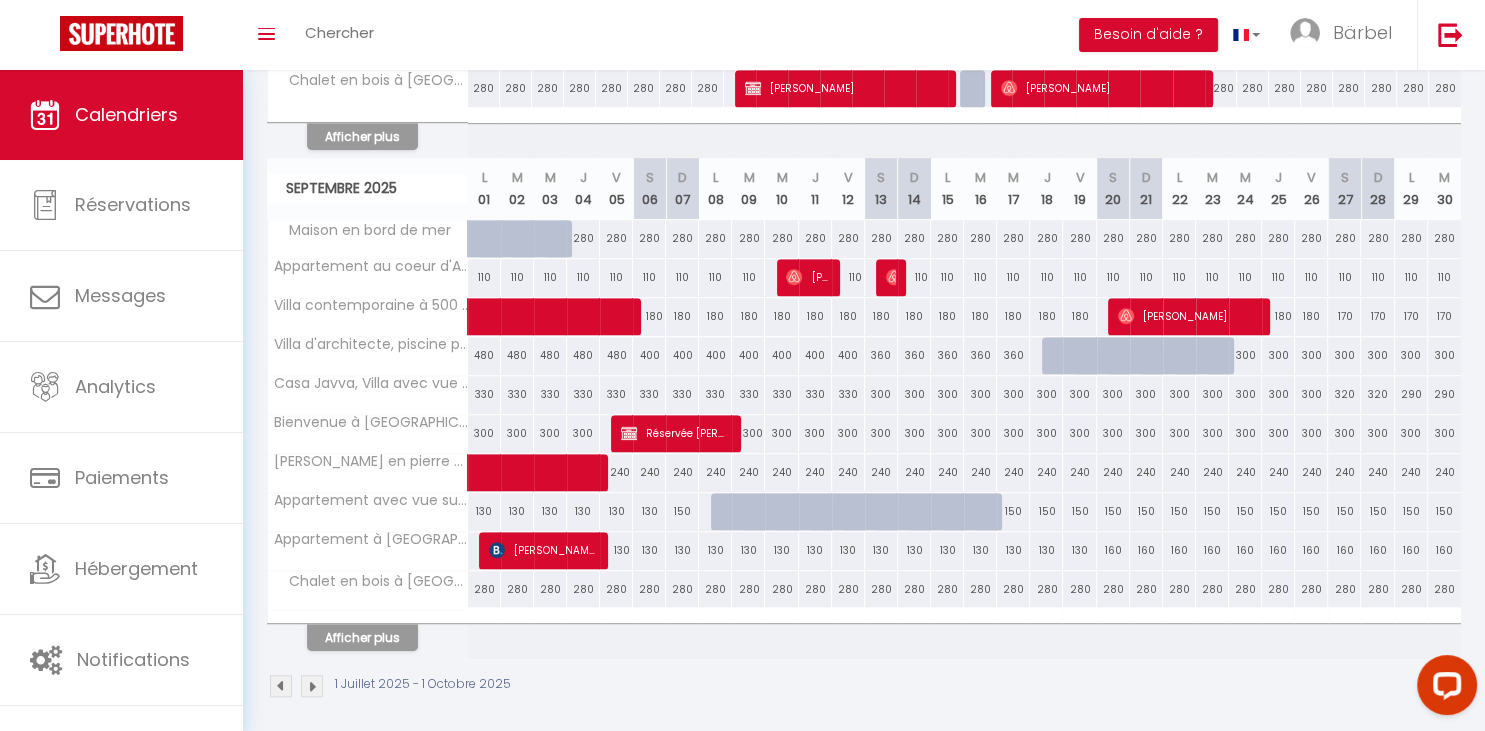 click at bounding box center (312, 686) 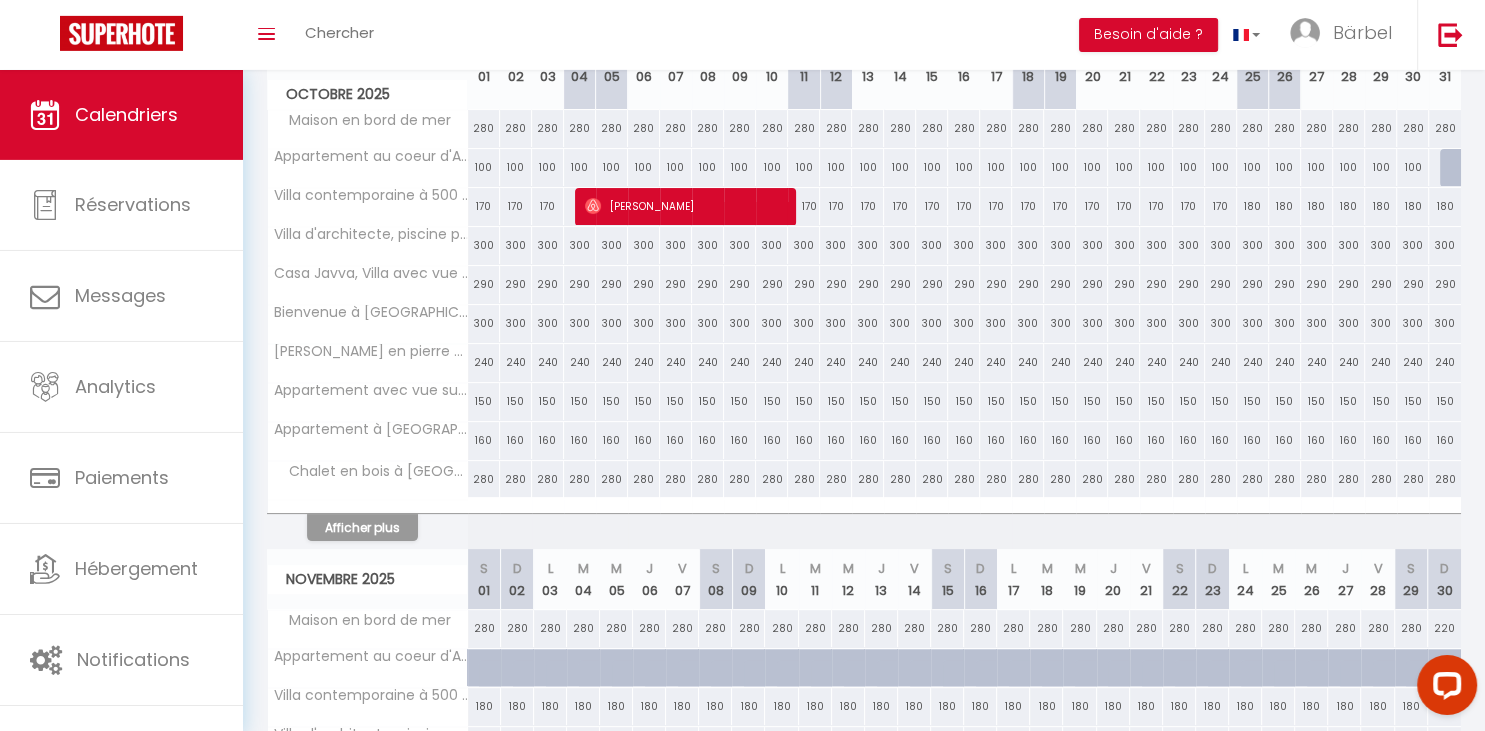 scroll, scrollTop: 281, scrollLeft: 0, axis: vertical 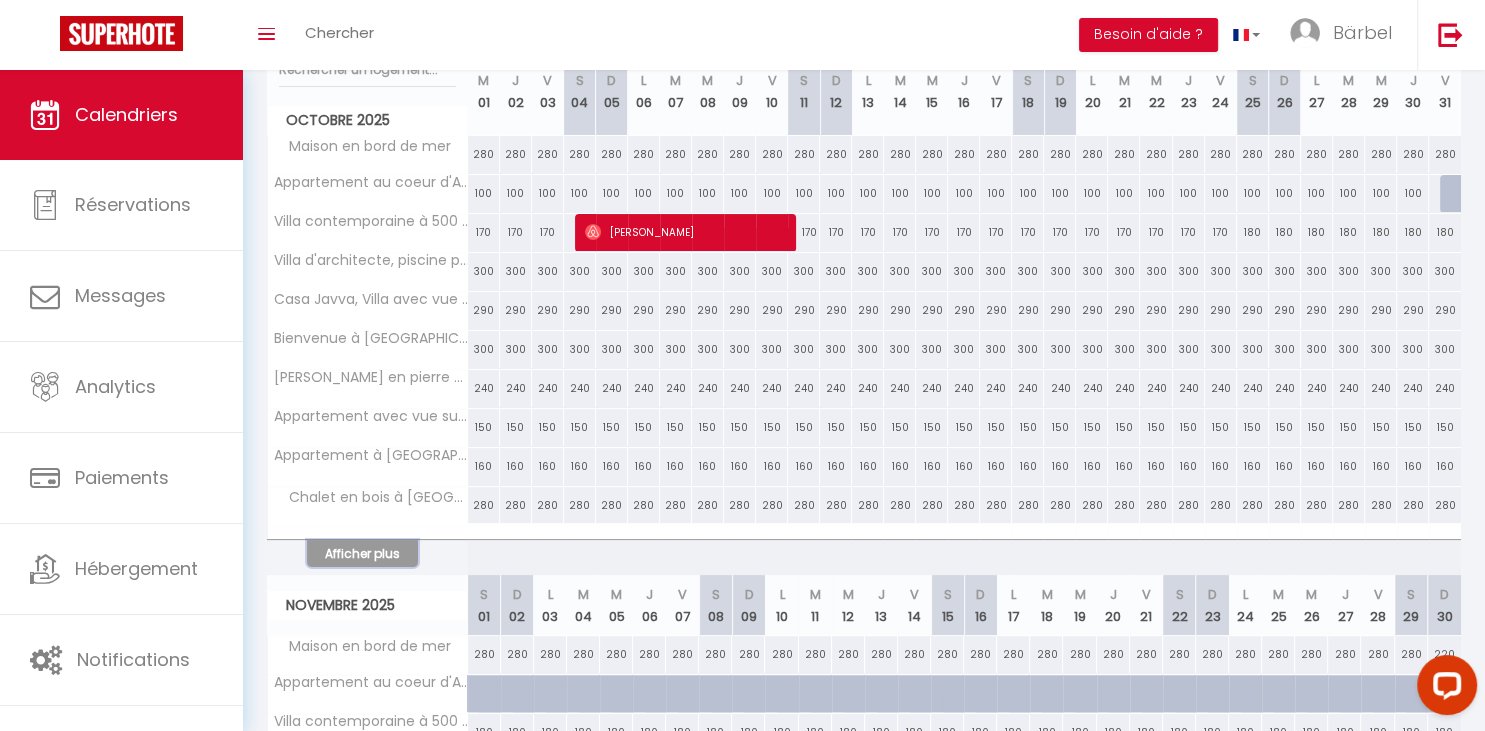 click on "Afficher plus" at bounding box center (362, 553) 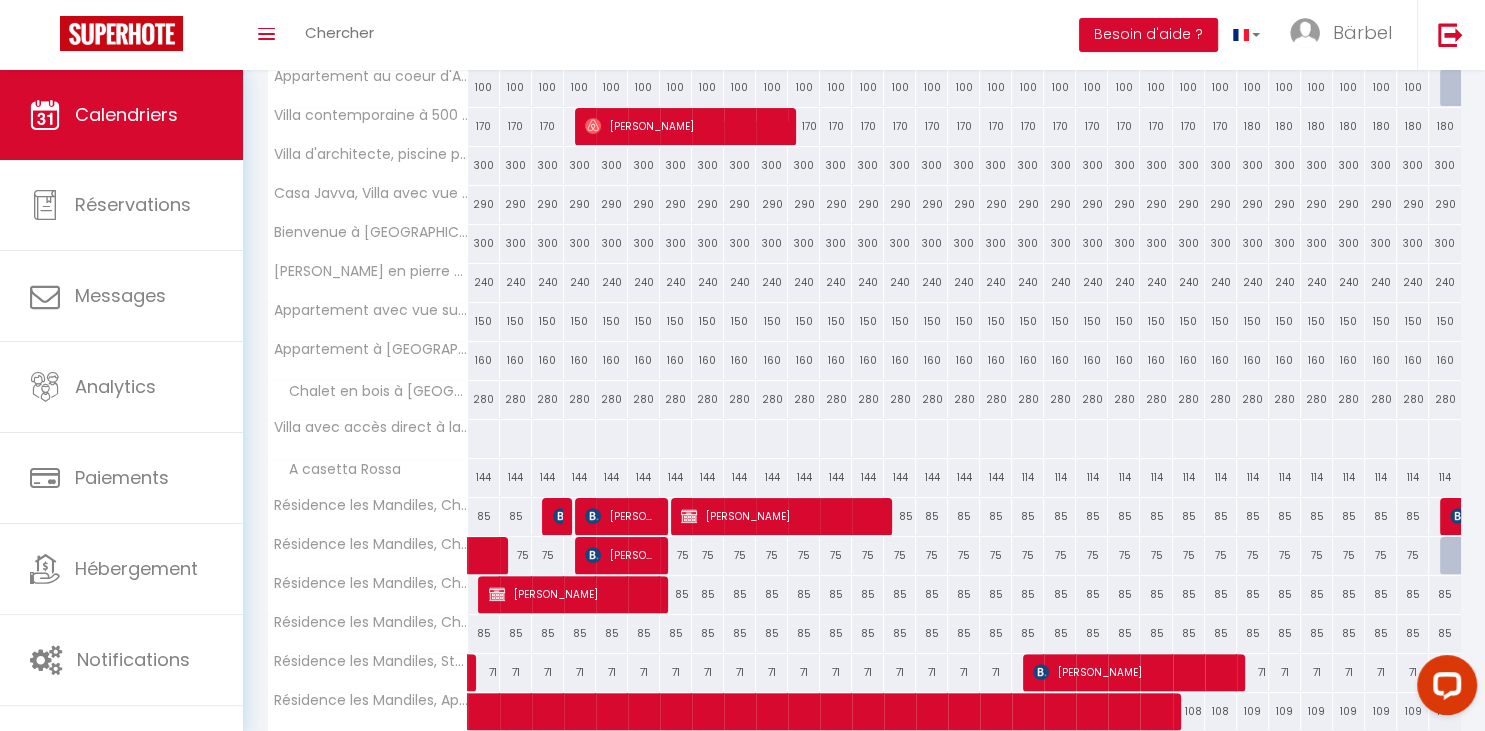 scroll, scrollTop: 704, scrollLeft: 0, axis: vertical 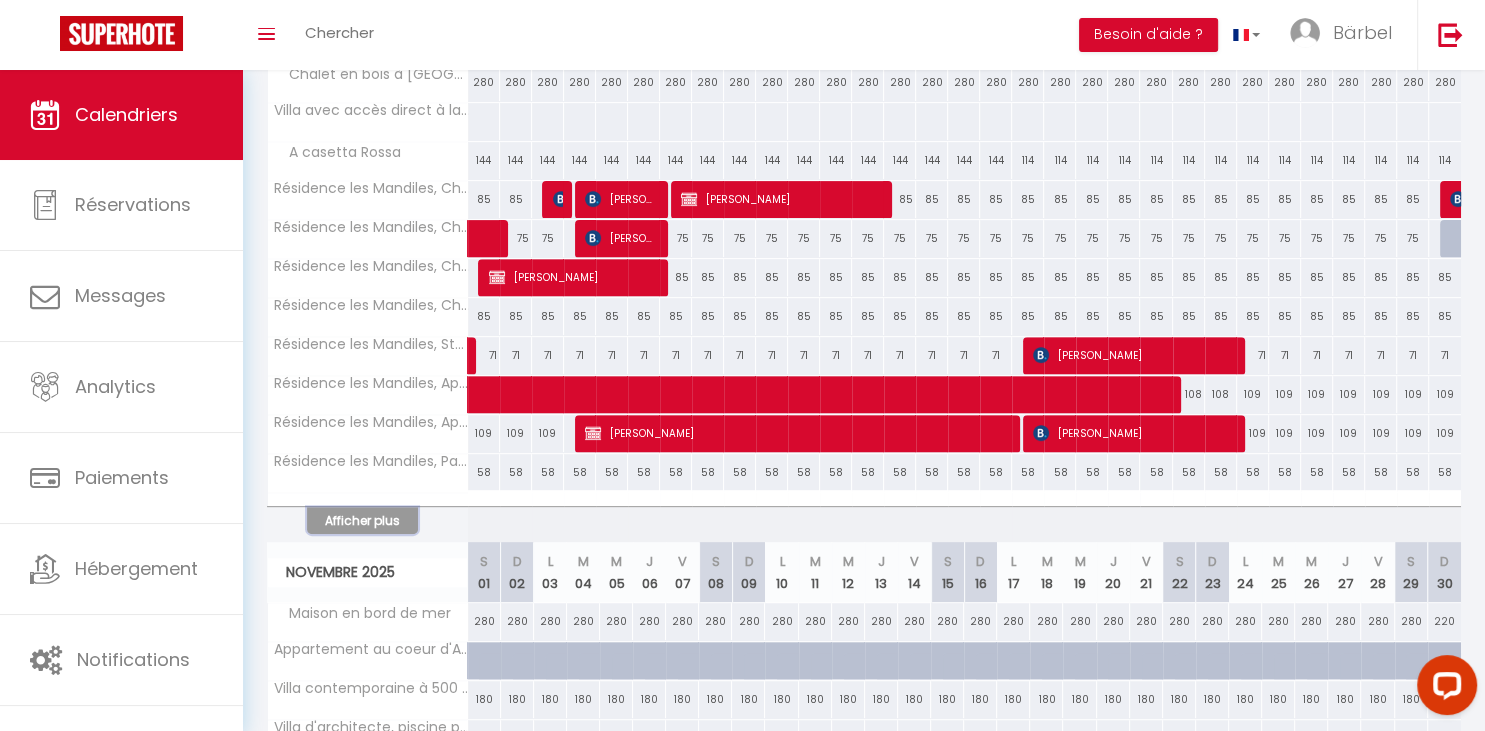 click on "Afficher plus" at bounding box center (362, 520) 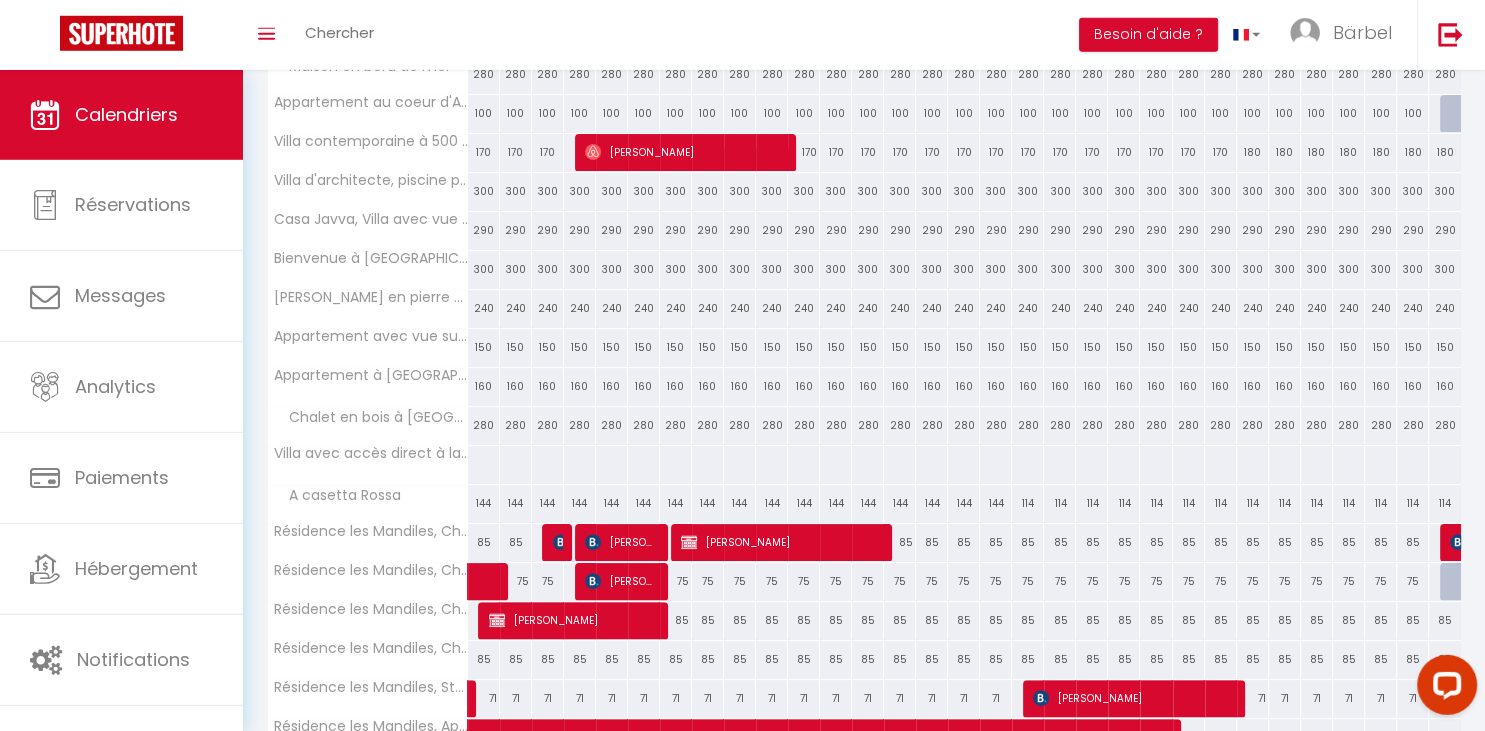 scroll, scrollTop: 492, scrollLeft: 0, axis: vertical 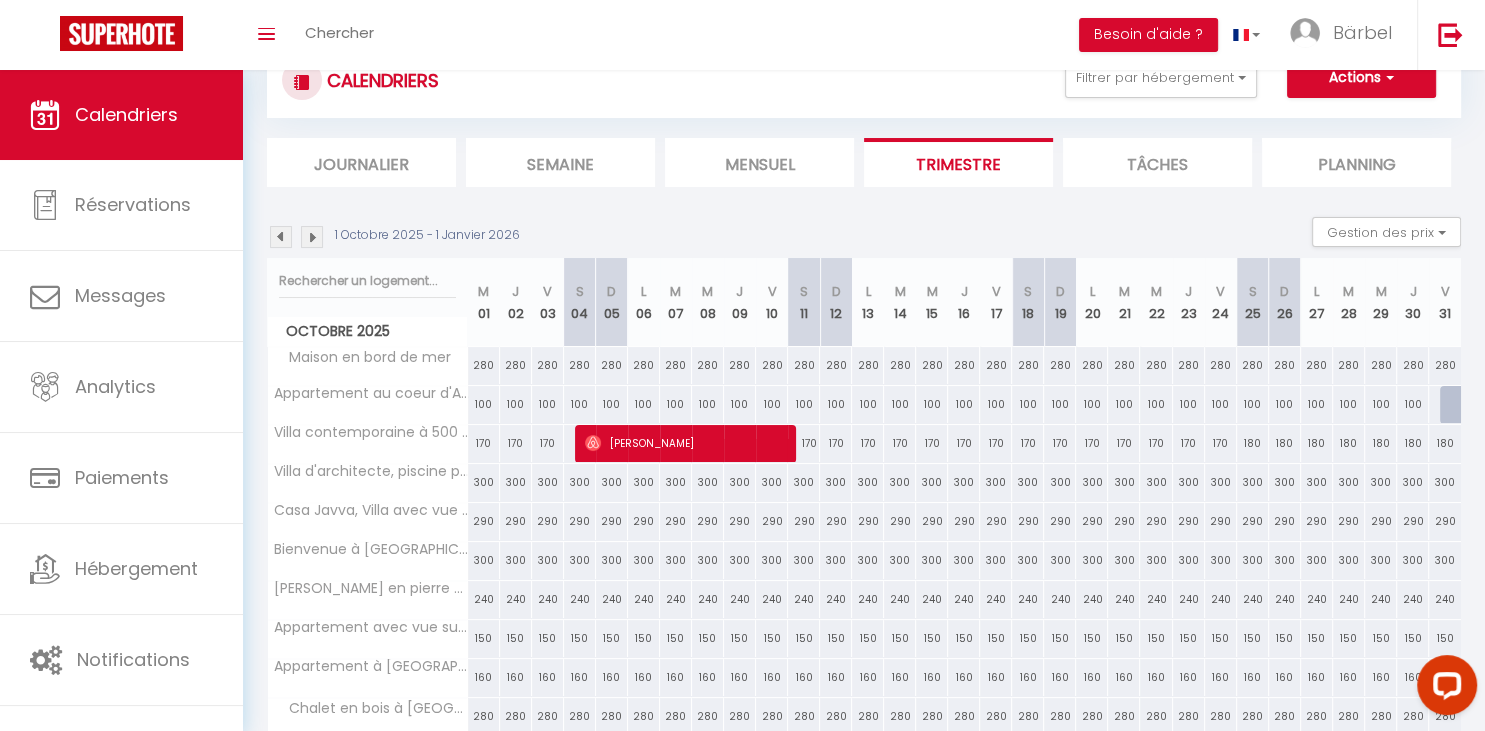 click at bounding box center (281, 237) 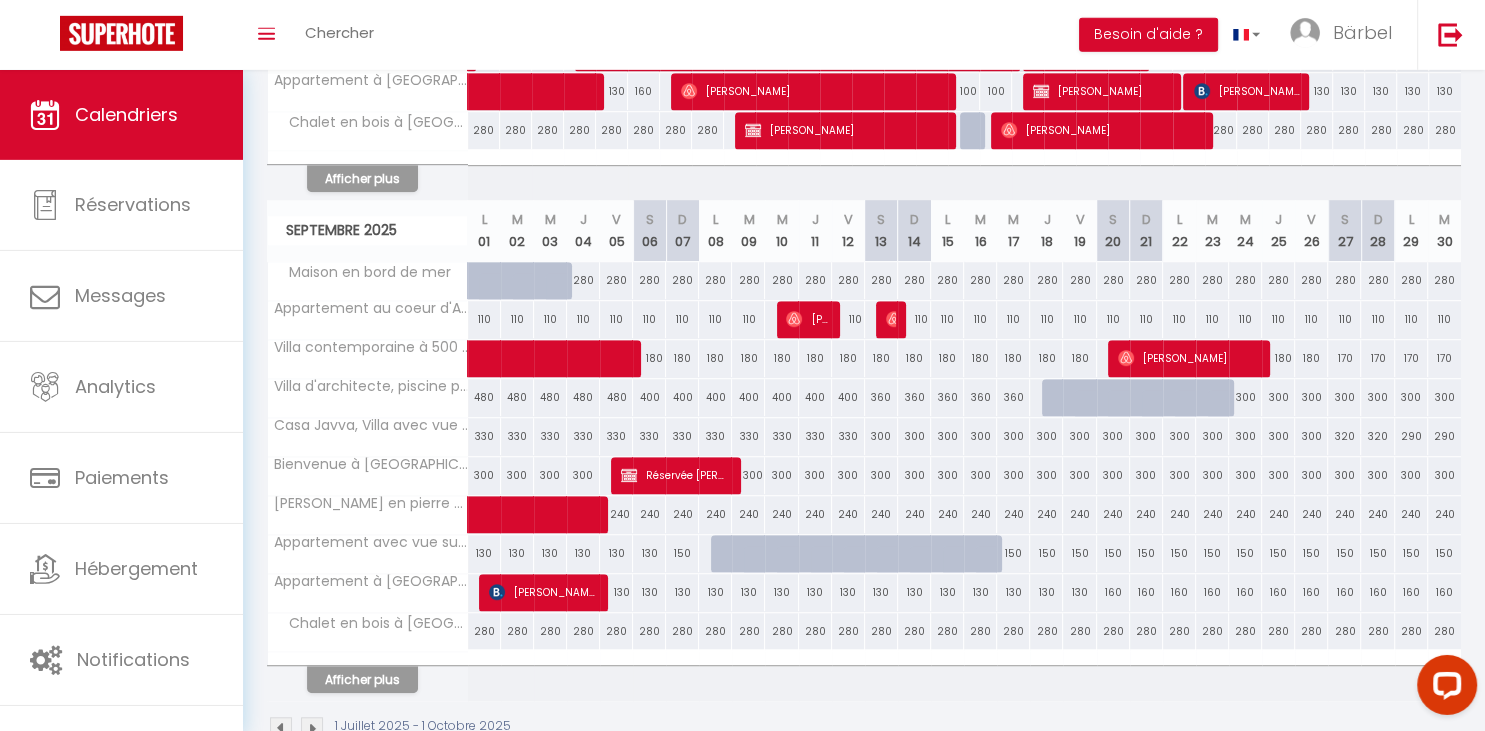 scroll, scrollTop: 1198, scrollLeft: 0, axis: vertical 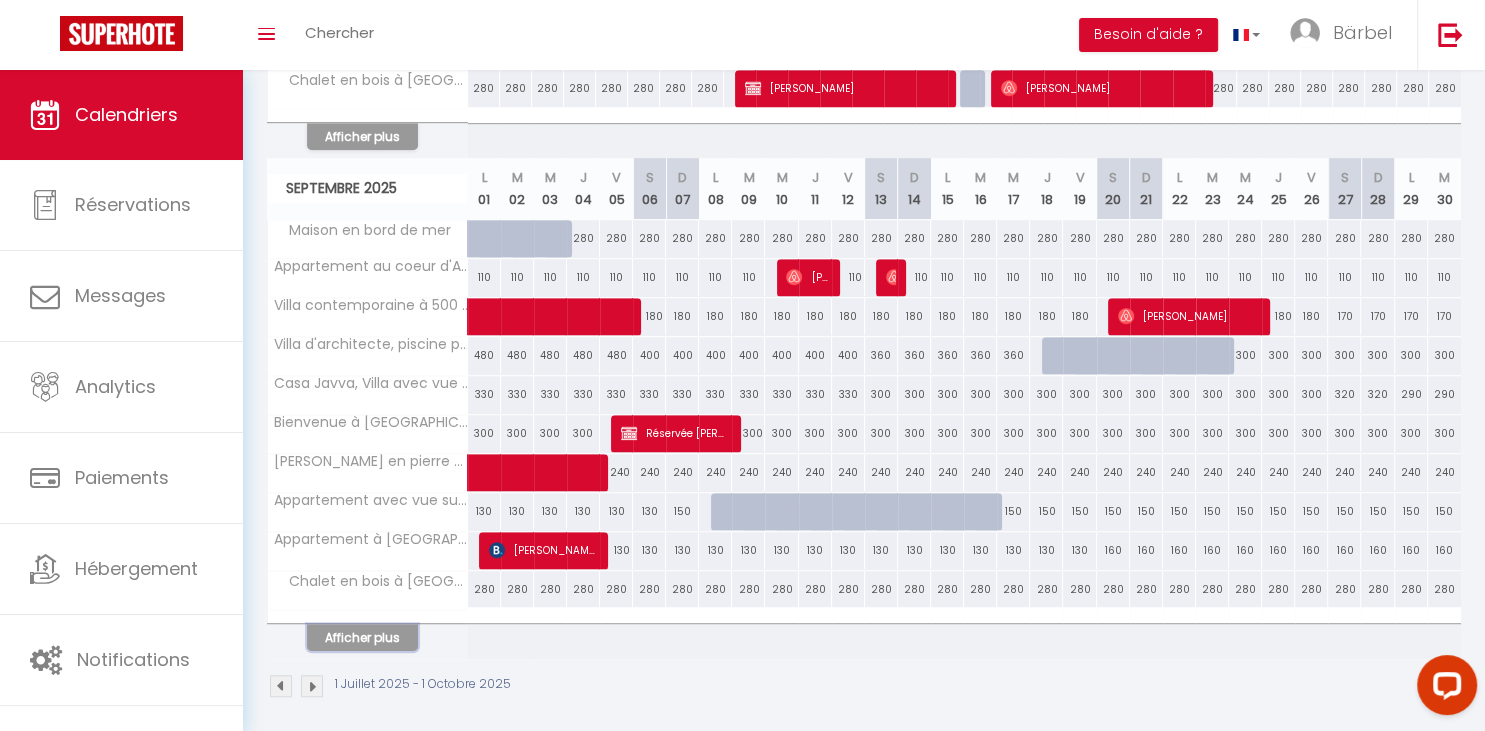 click on "Afficher plus" at bounding box center [362, 637] 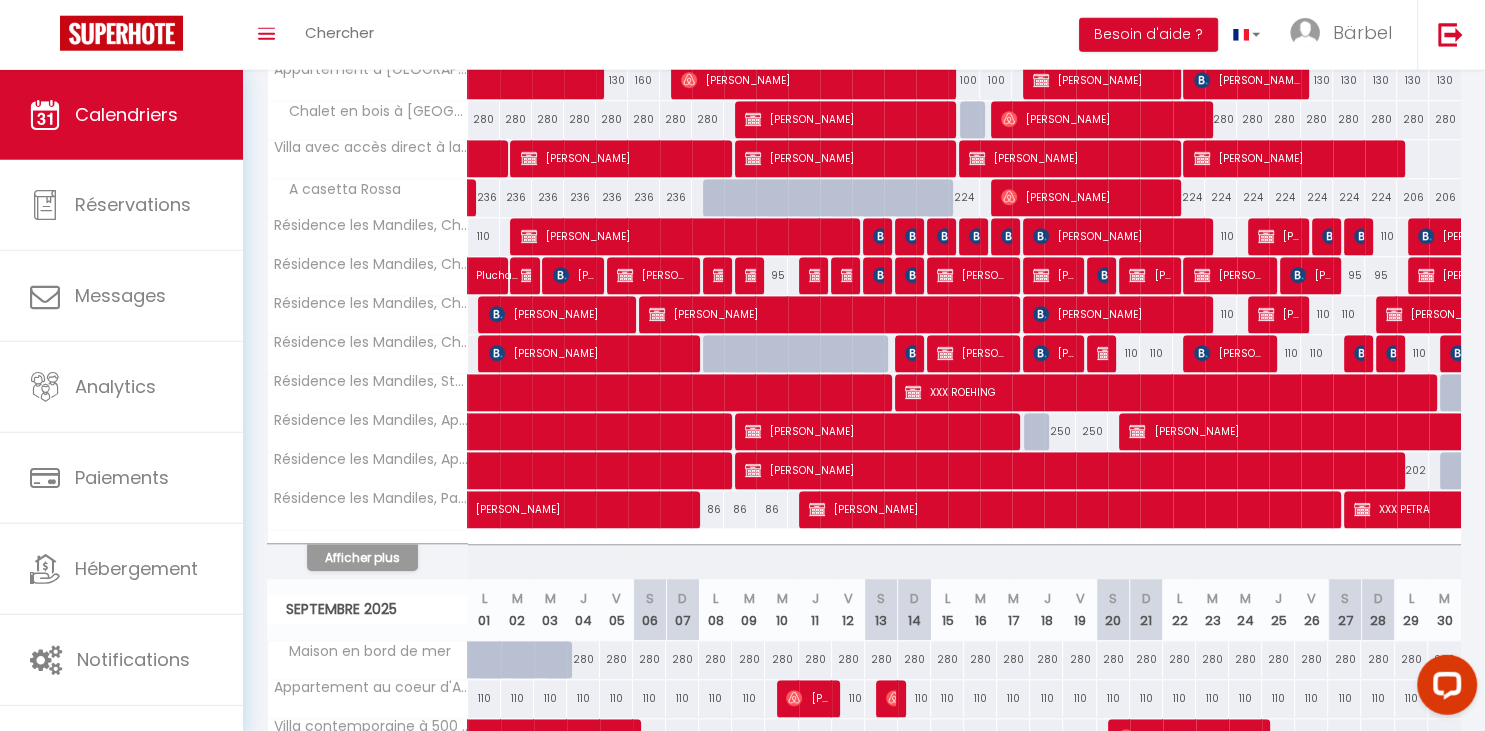scroll, scrollTop: 1586, scrollLeft: 0, axis: vertical 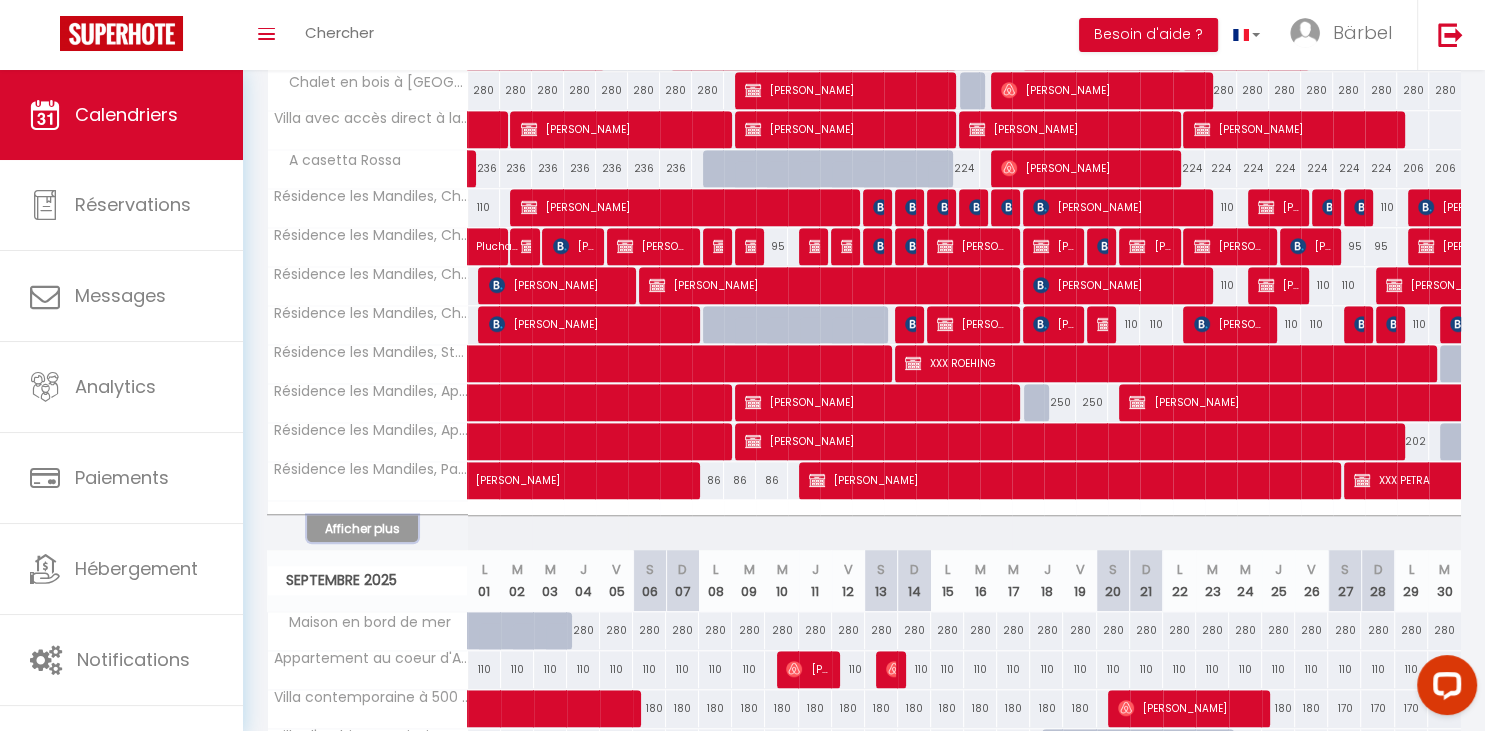 click on "Afficher plus" at bounding box center [362, 528] 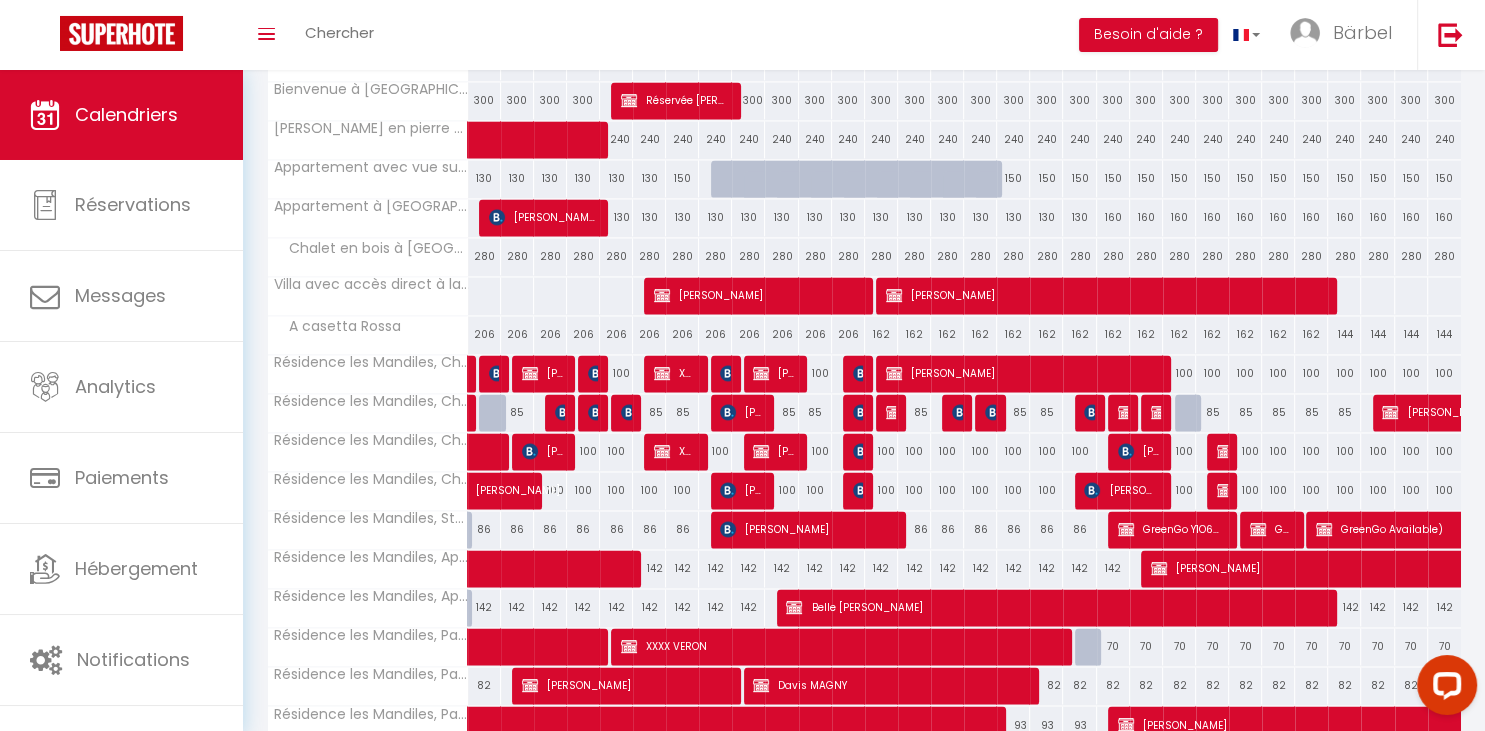 scroll, scrollTop: 3087, scrollLeft: 0, axis: vertical 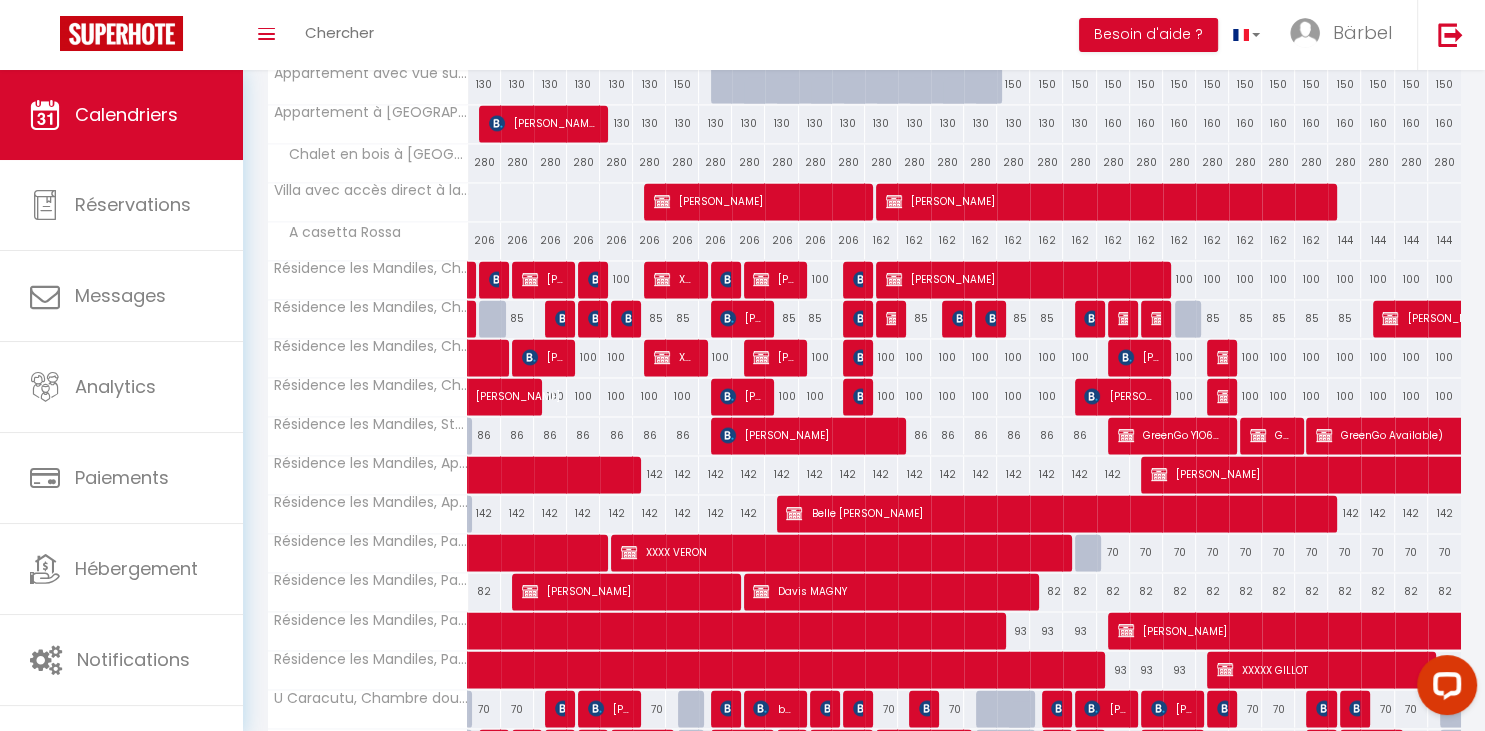 click on "86" at bounding box center [484, 435] 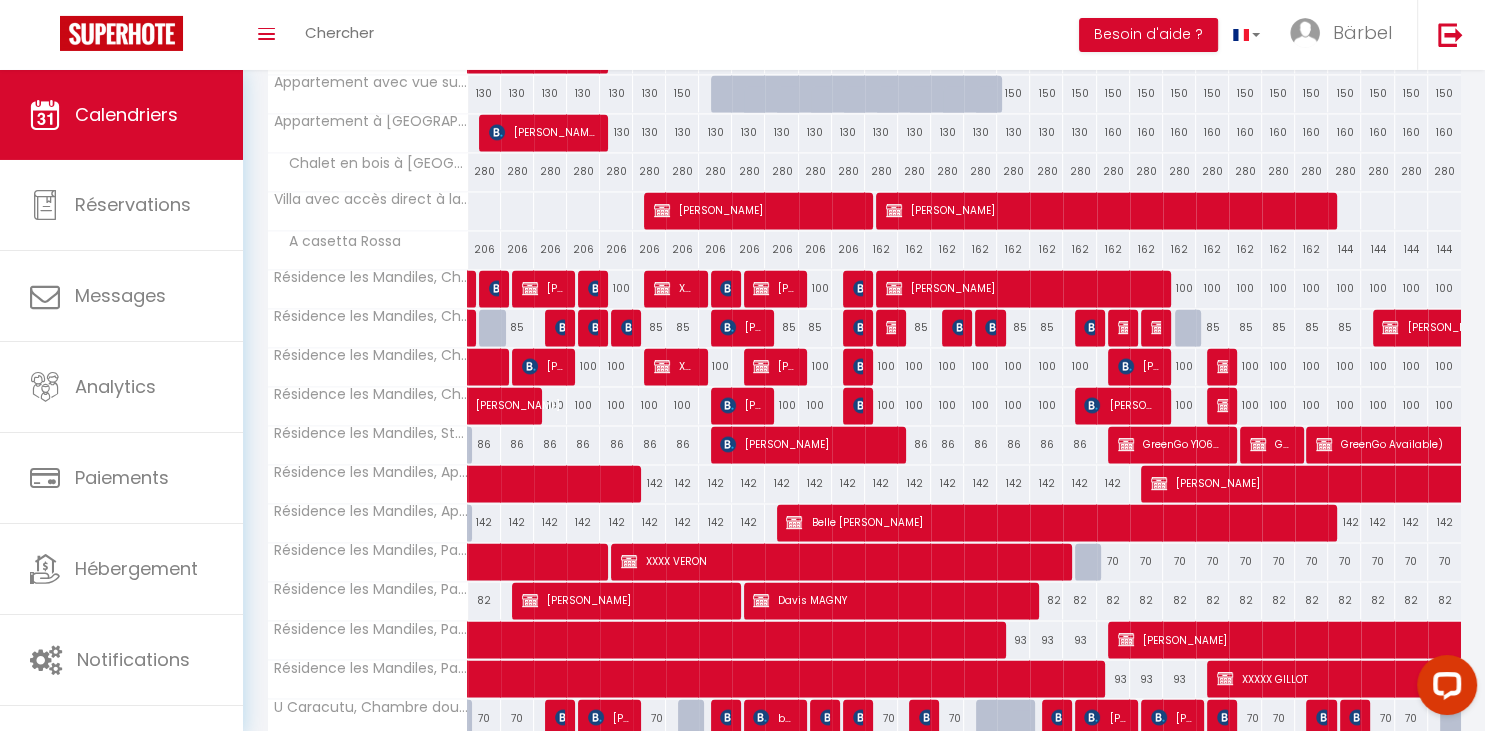 scroll, scrollTop: 3193, scrollLeft: 0, axis: vertical 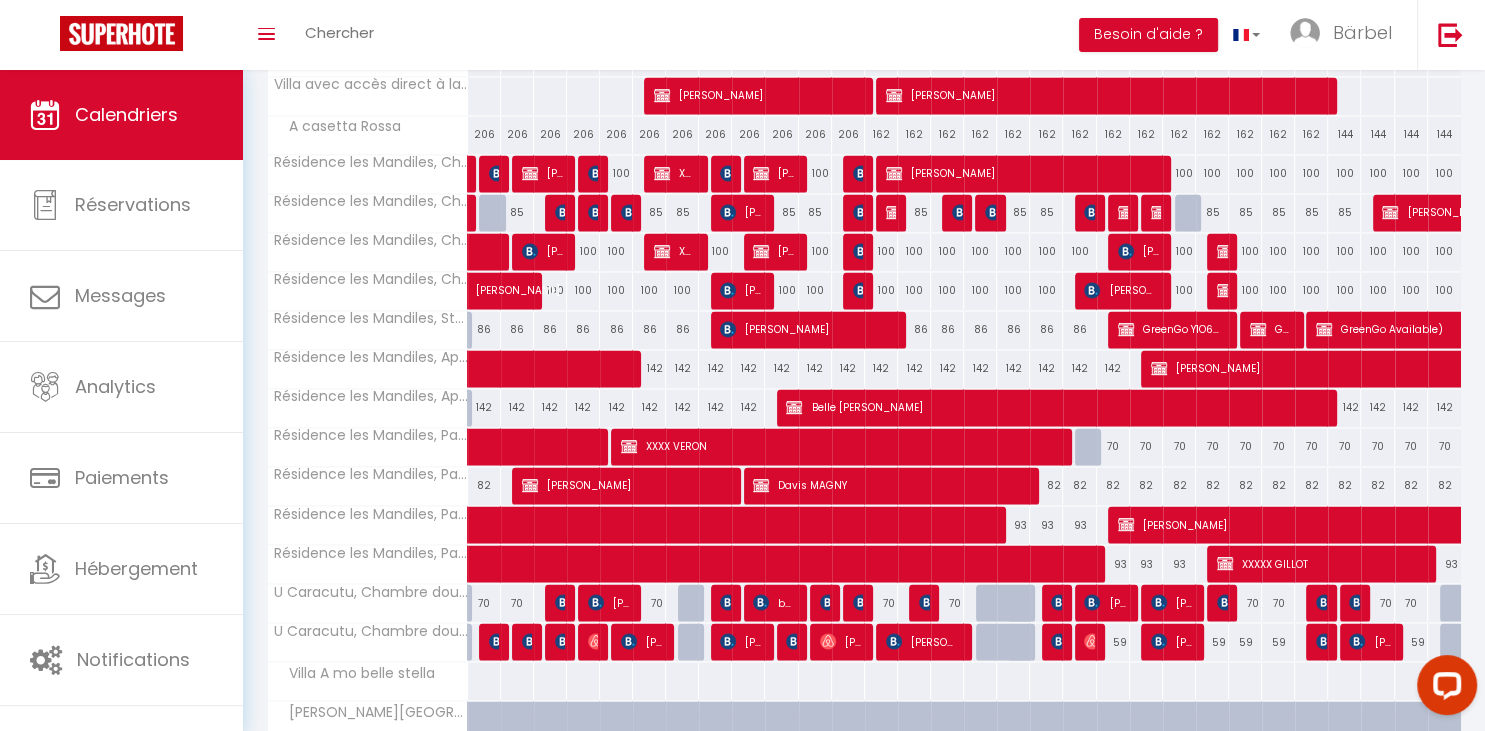 click on "86" at bounding box center [484, 329] 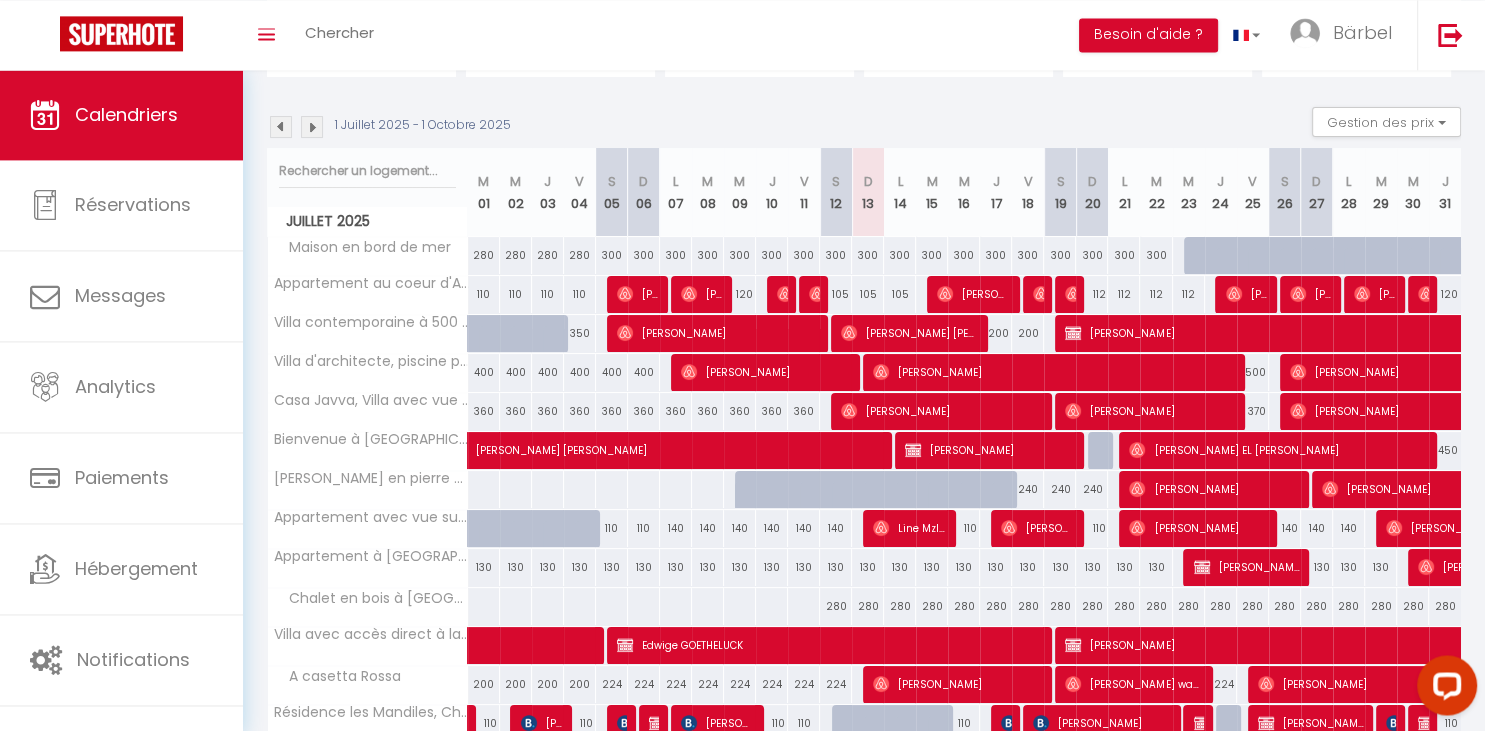 scroll, scrollTop: 0, scrollLeft: 0, axis: both 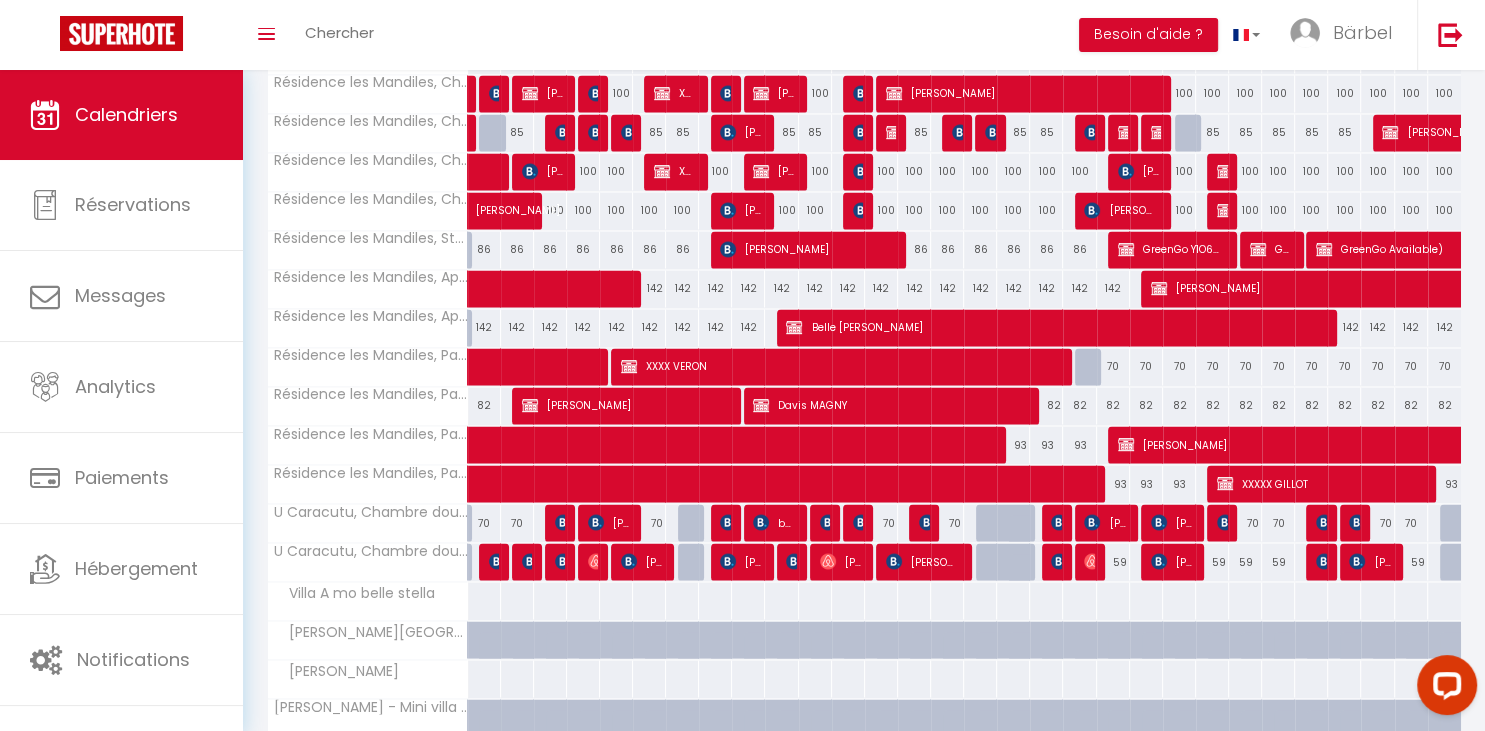 click at bounding box center [728, 249] 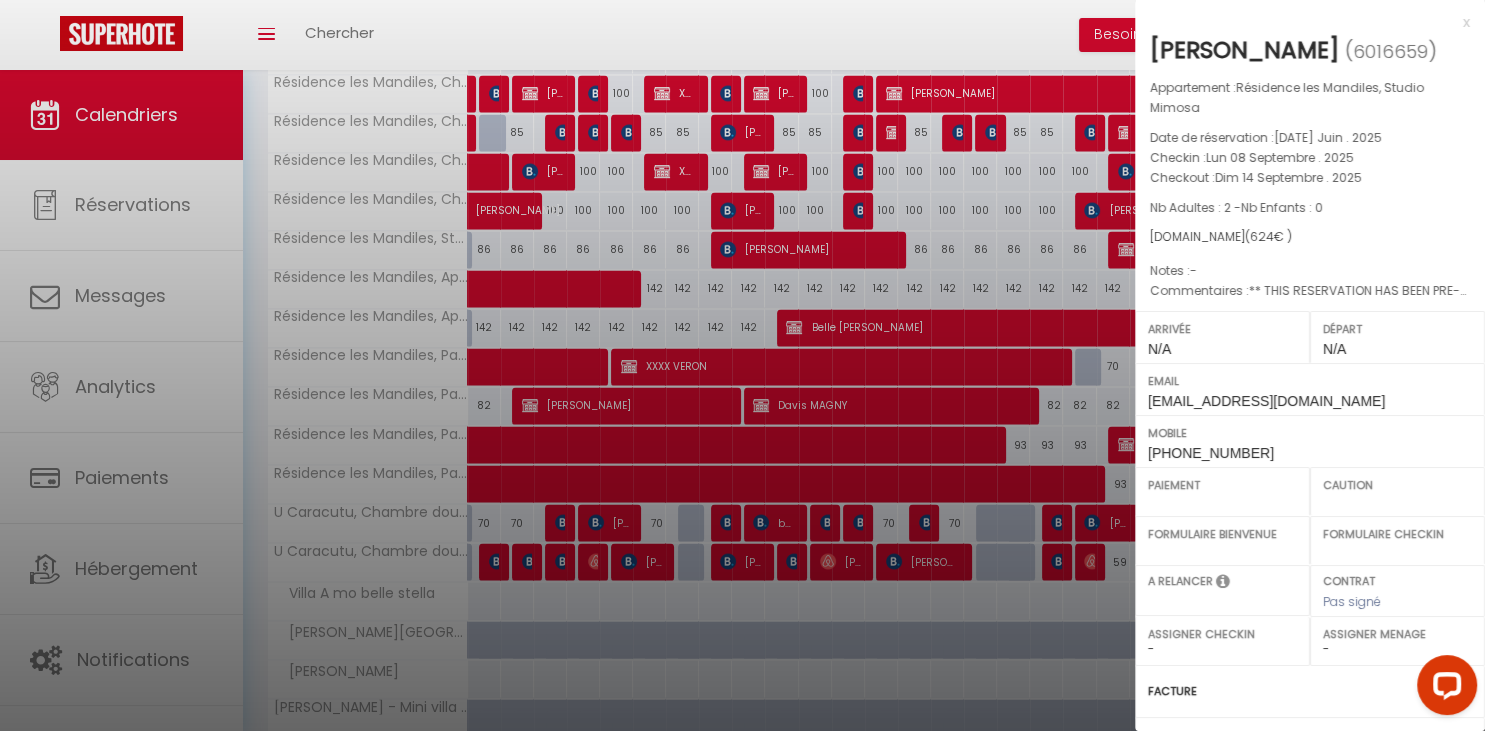 select on "OK" 